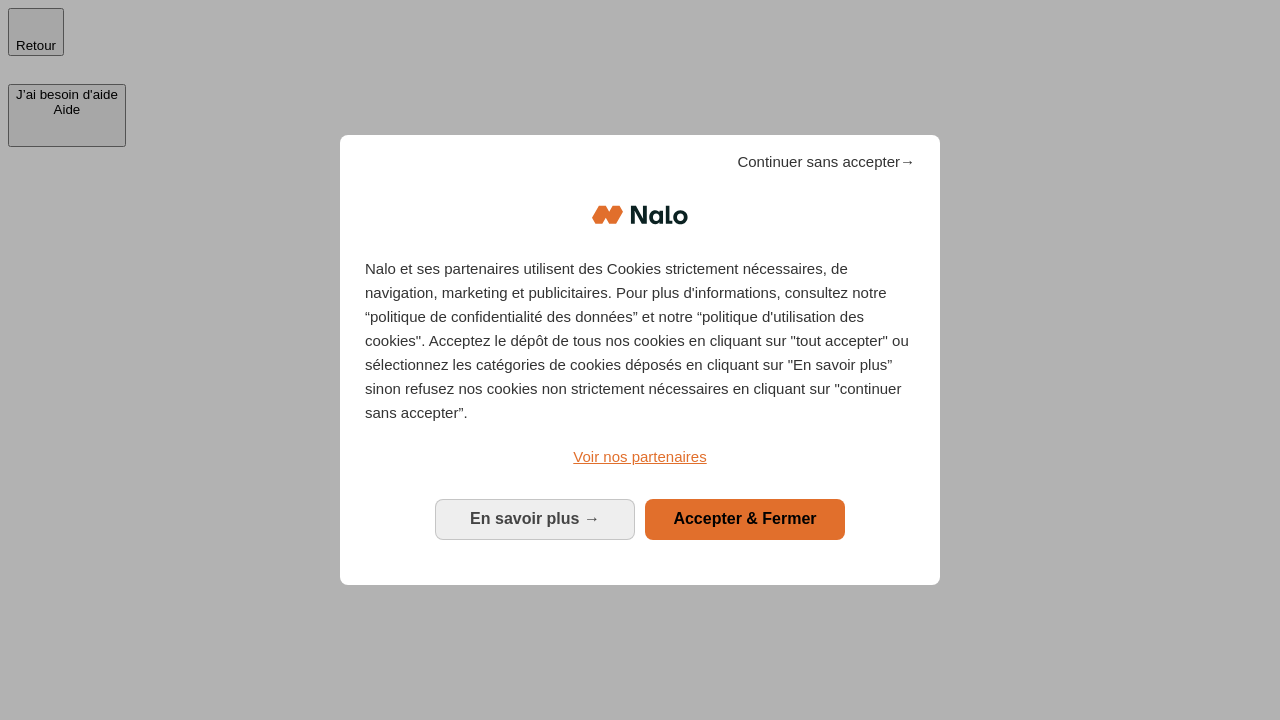 scroll, scrollTop: 0, scrollLeft: 0, axis: both 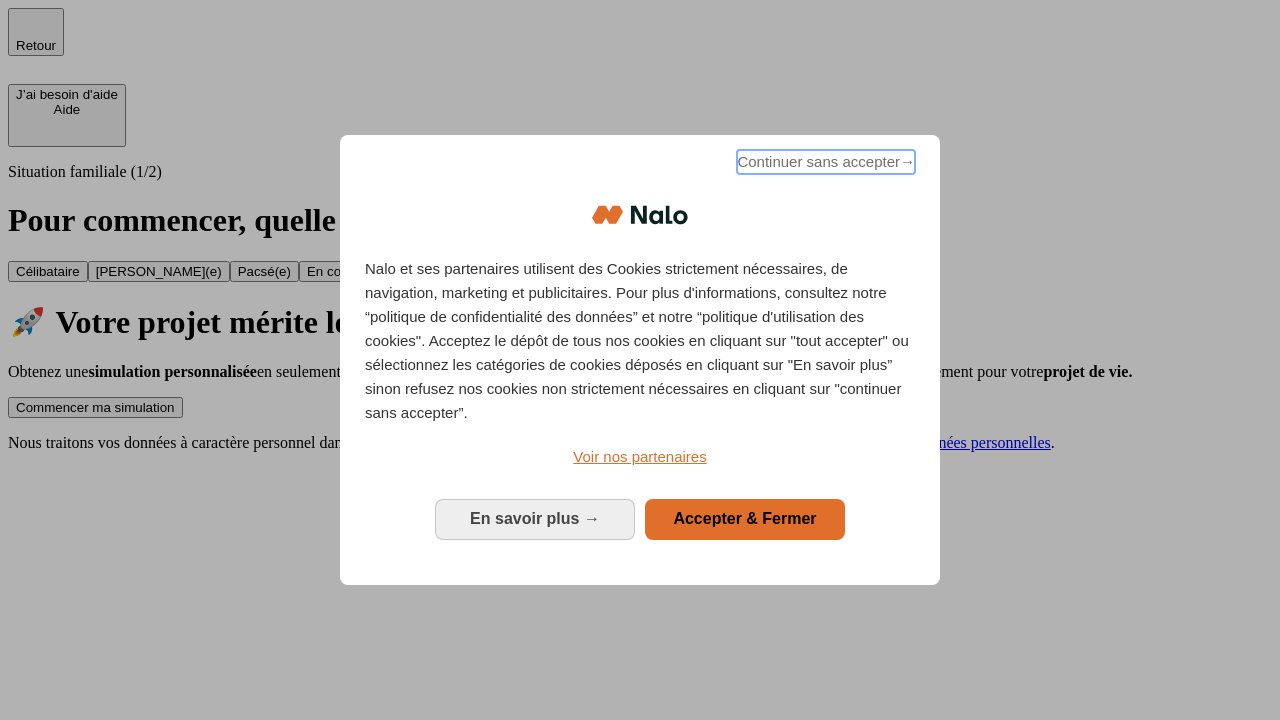 click on "Continuer sans accepter  →" at bounding box center (826, 162) 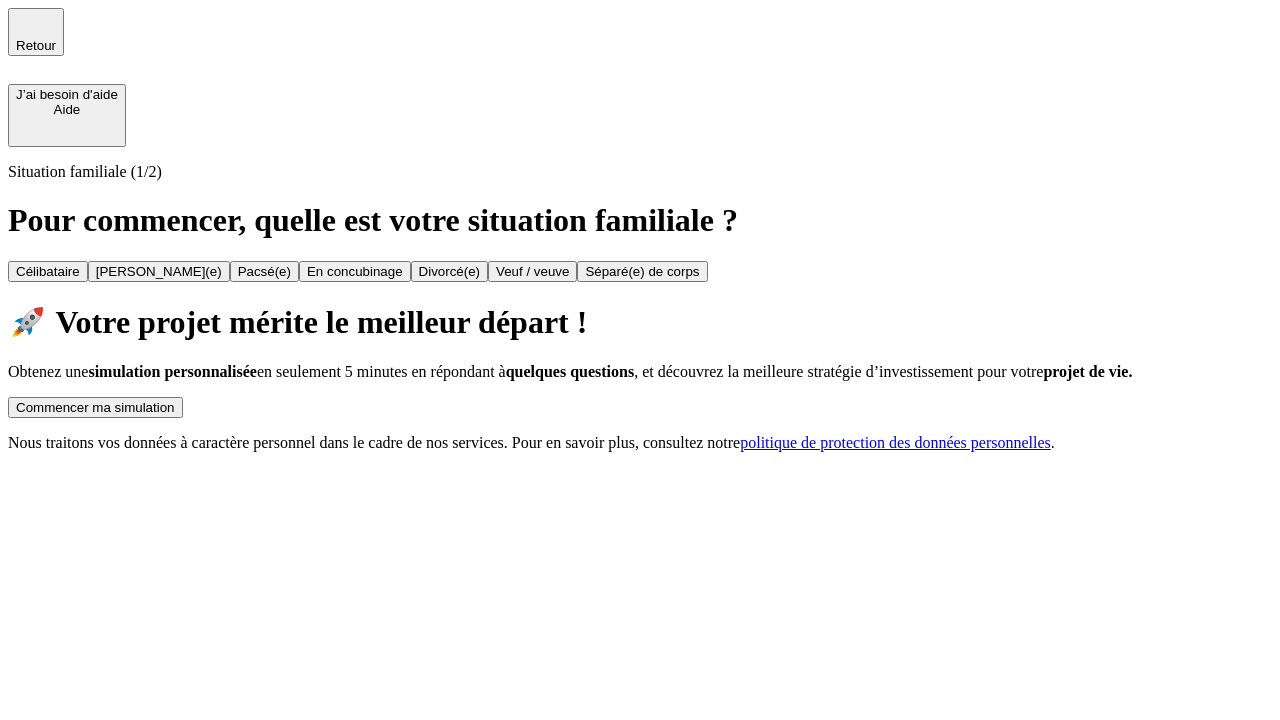 click on "Commencer ma simulation" at bounding box center (95, 407) 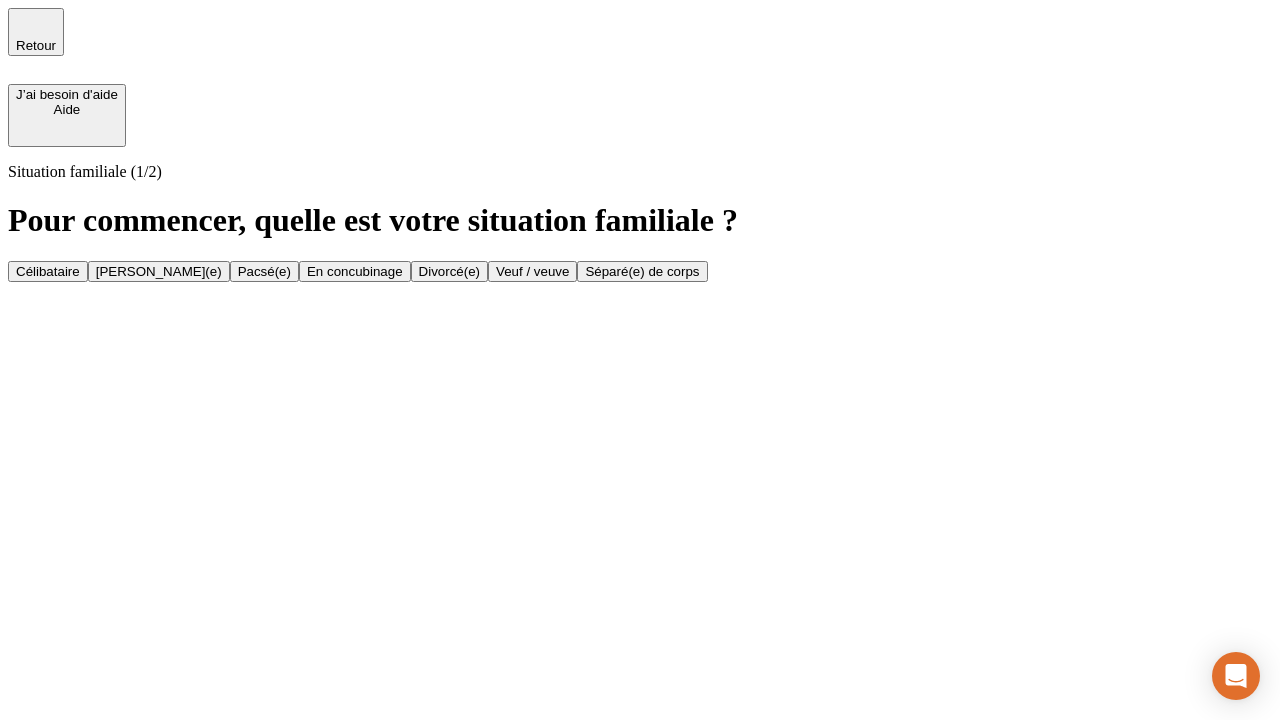 click on "[PERSON_NAME](e)" at bounding box center [159, 271] 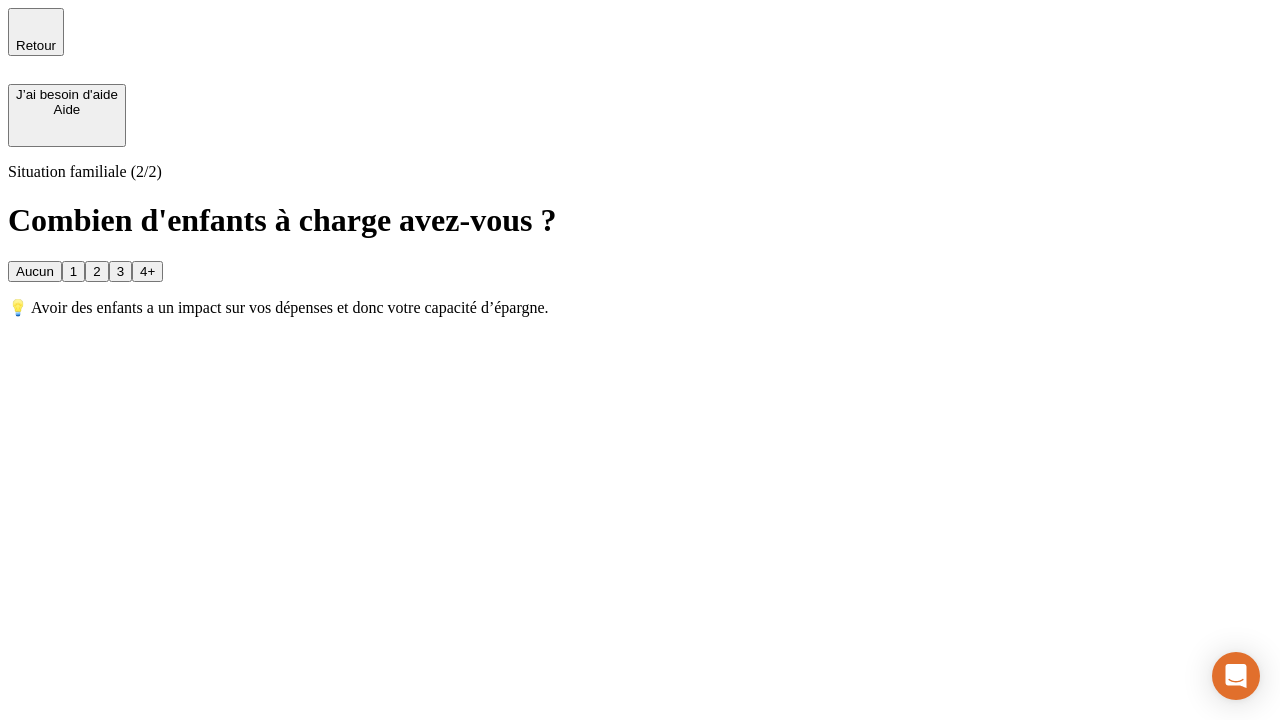 click on "1" at bounding box center (73, 271) 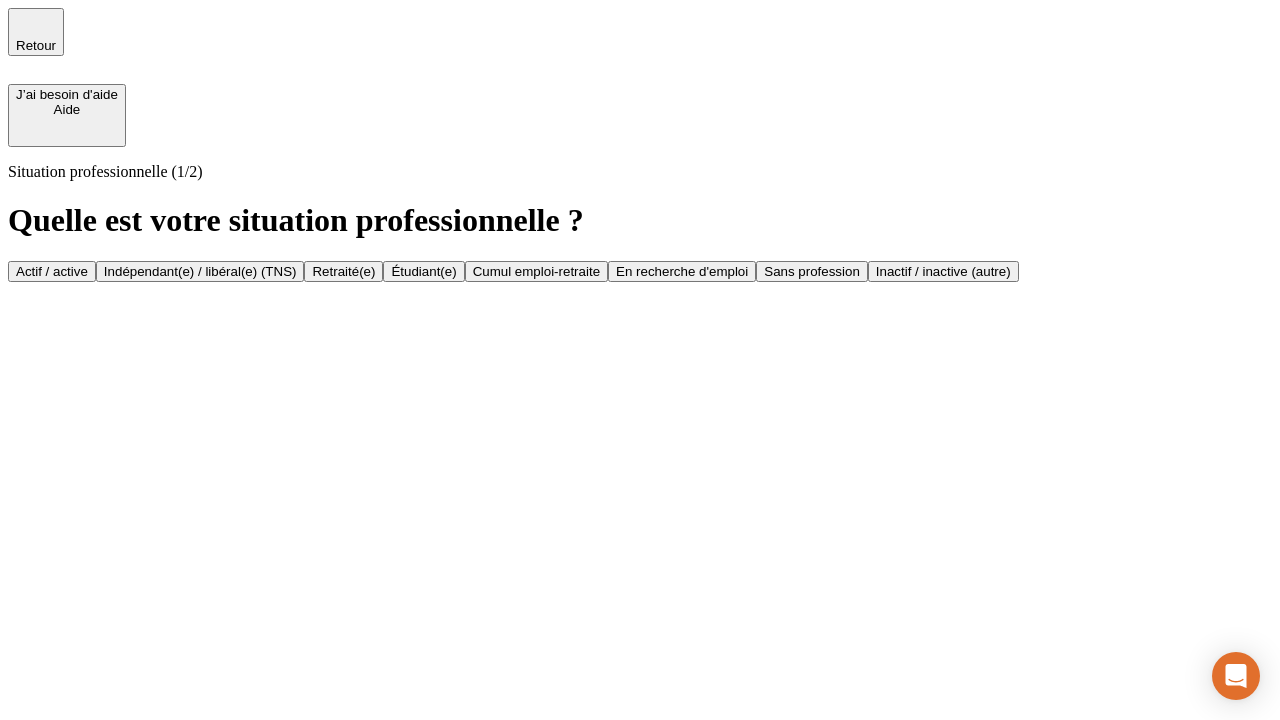 click on "Actif / active" at bounding box center (52, 271) 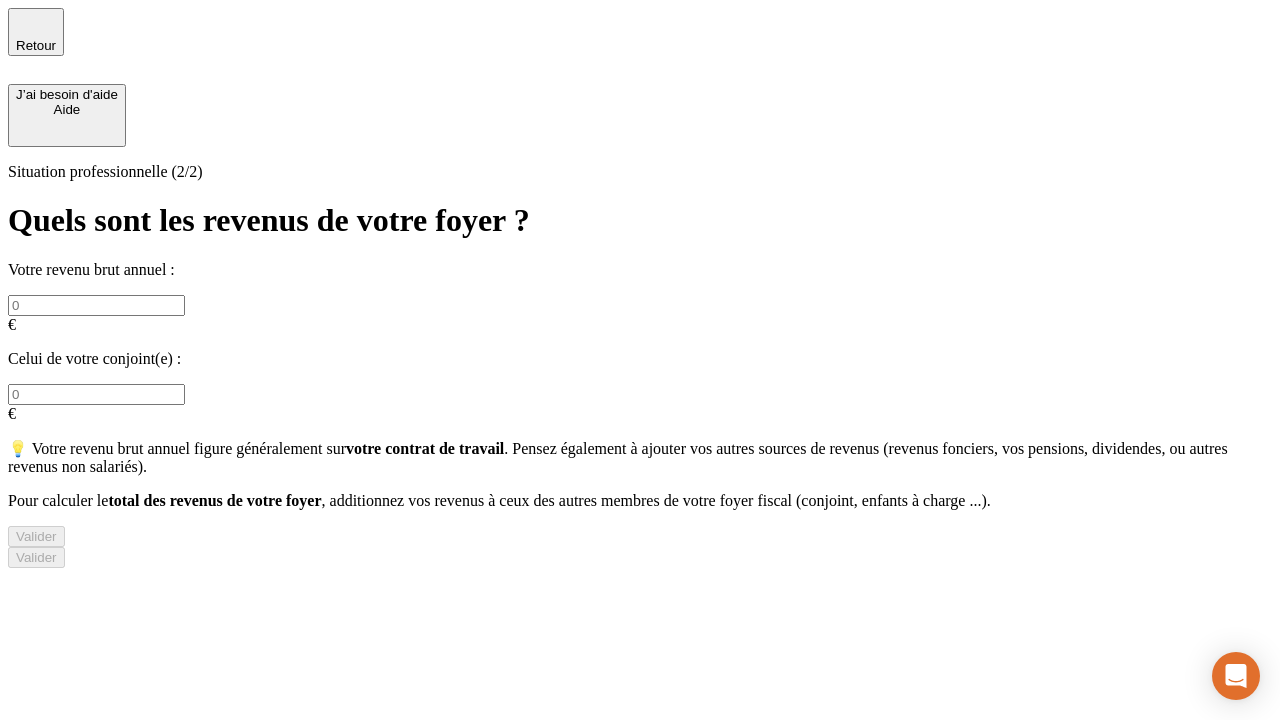 click at bounding box center (96, 305) 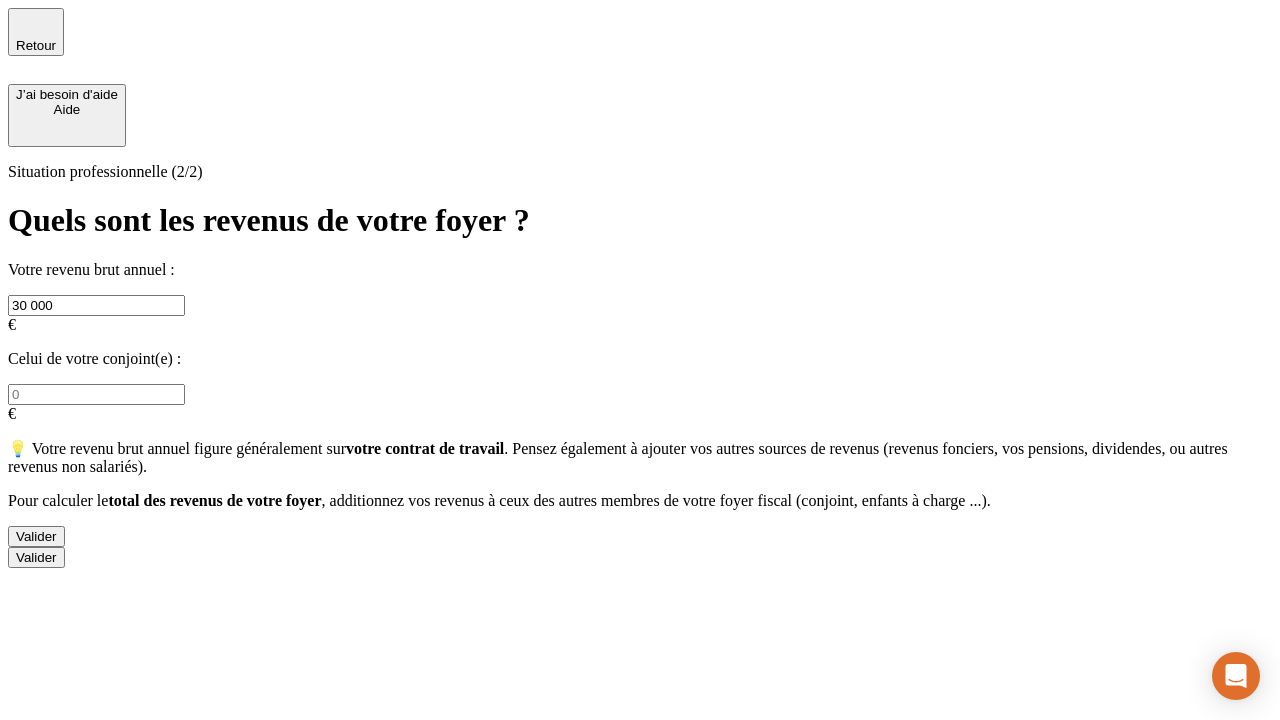 type on "30 000" 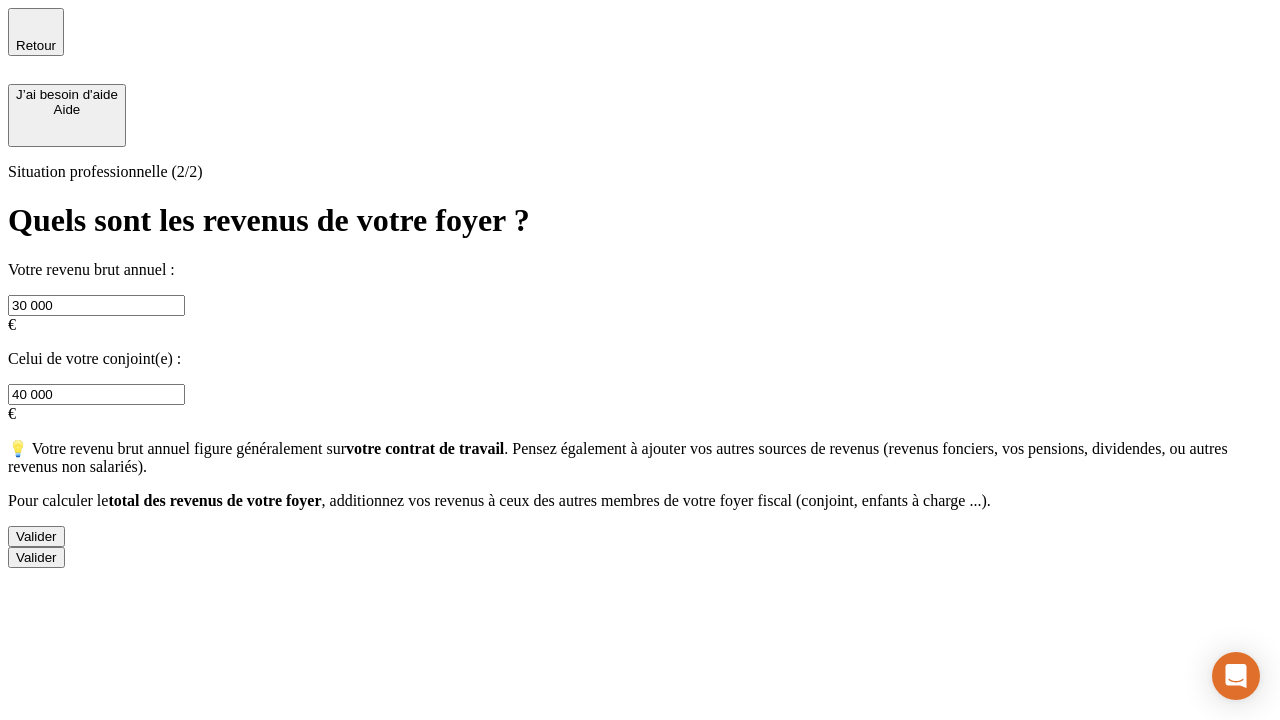 click on "Valider" at bounding box center (36, 536) 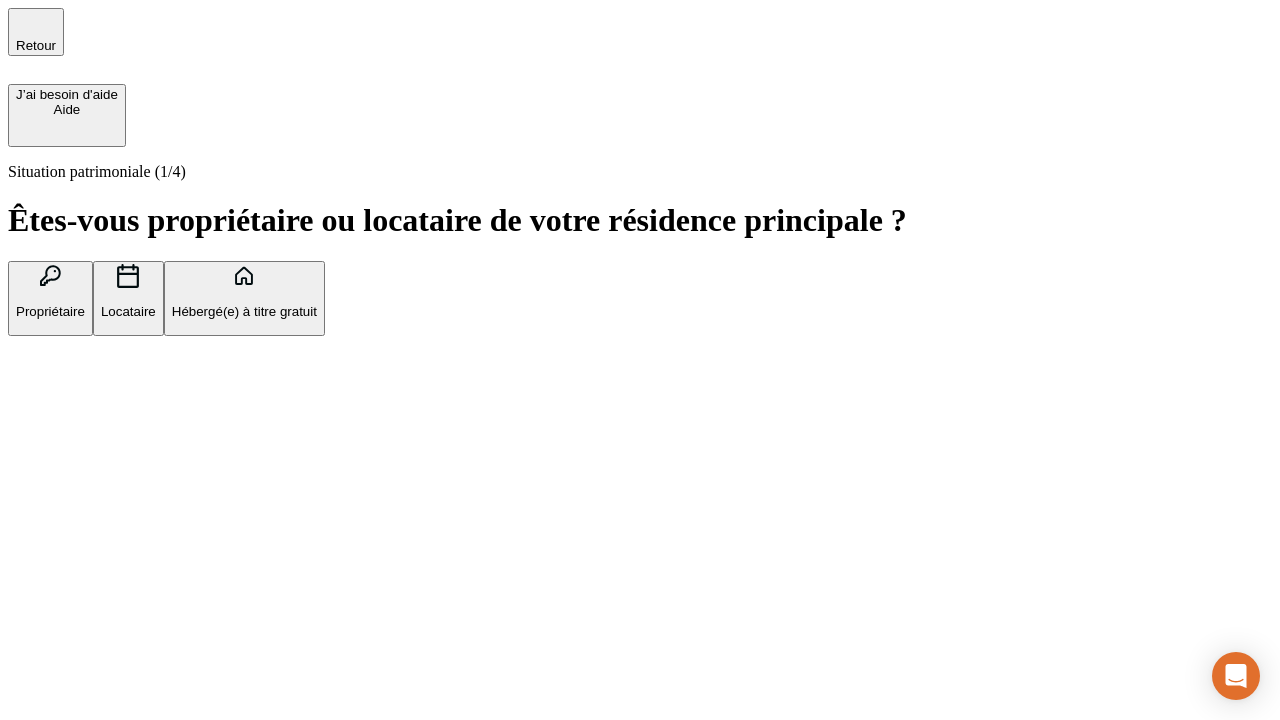 click on "Propriétaire" at bounding box center (50, 311) 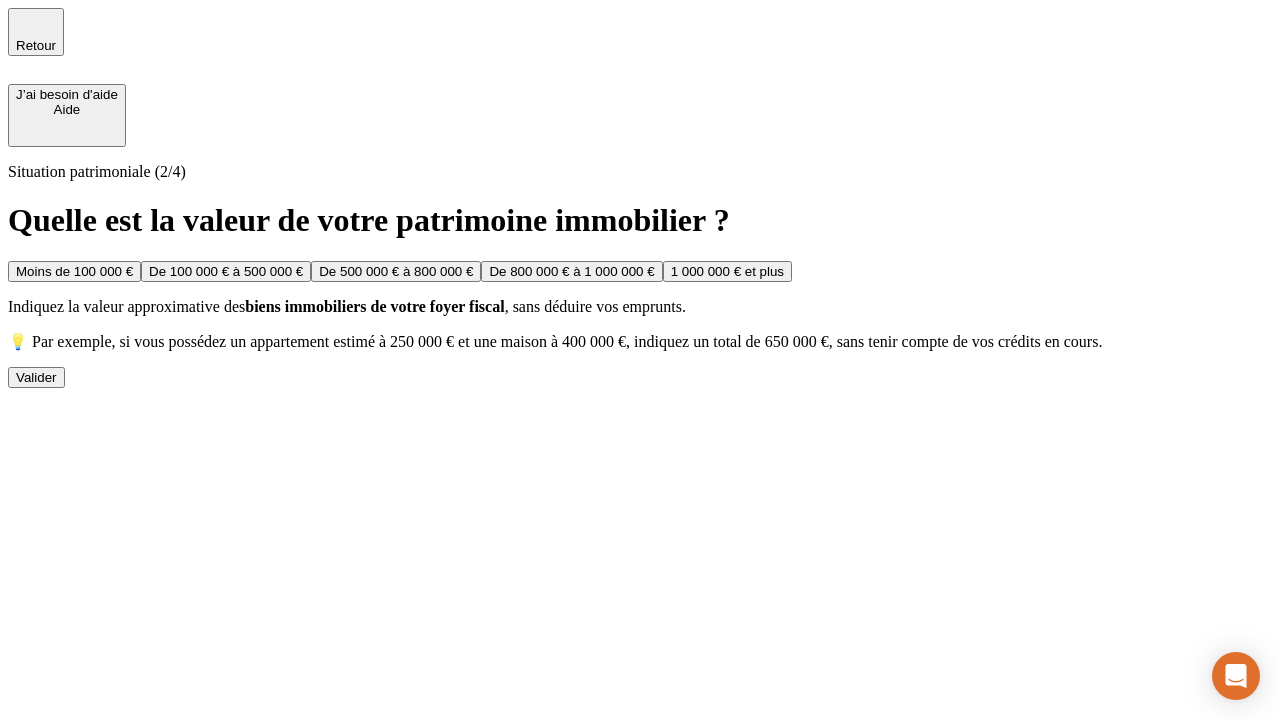 click on "De 100 000 € à 500 000 €" at bounding box center [226, 271] 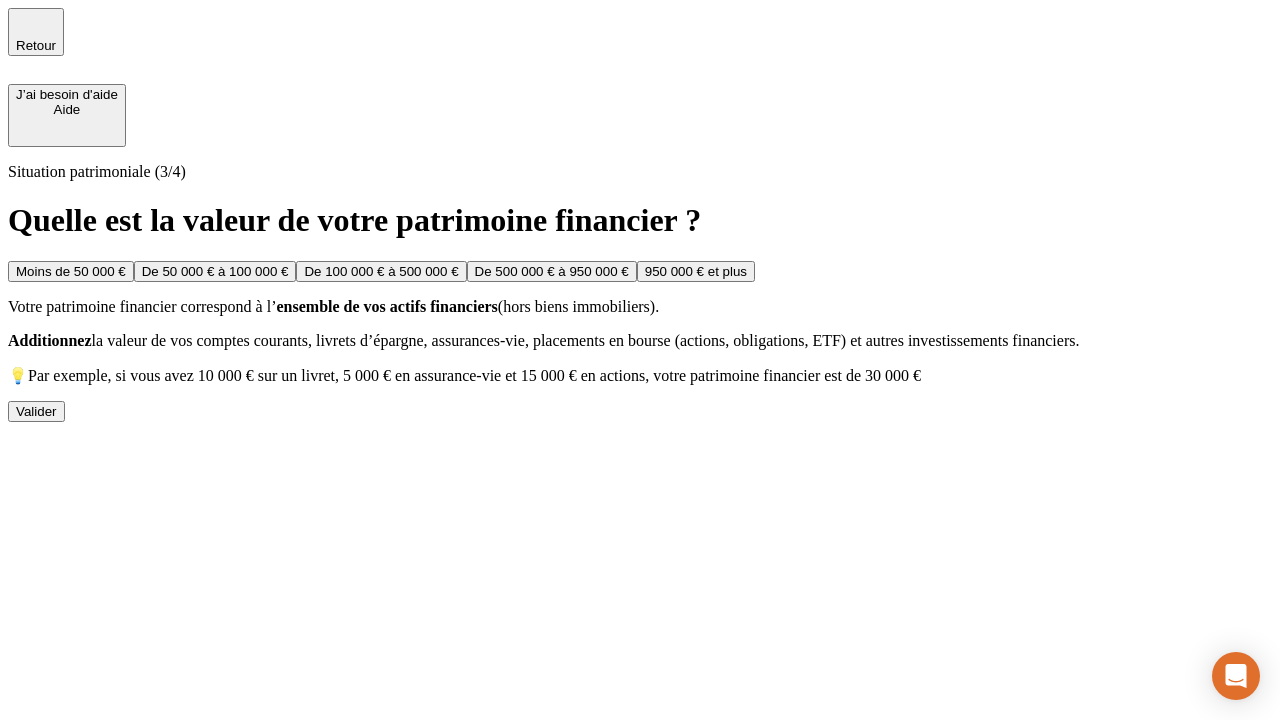 click on "Moins de 50 000 €" at bounding box center (71, 271) 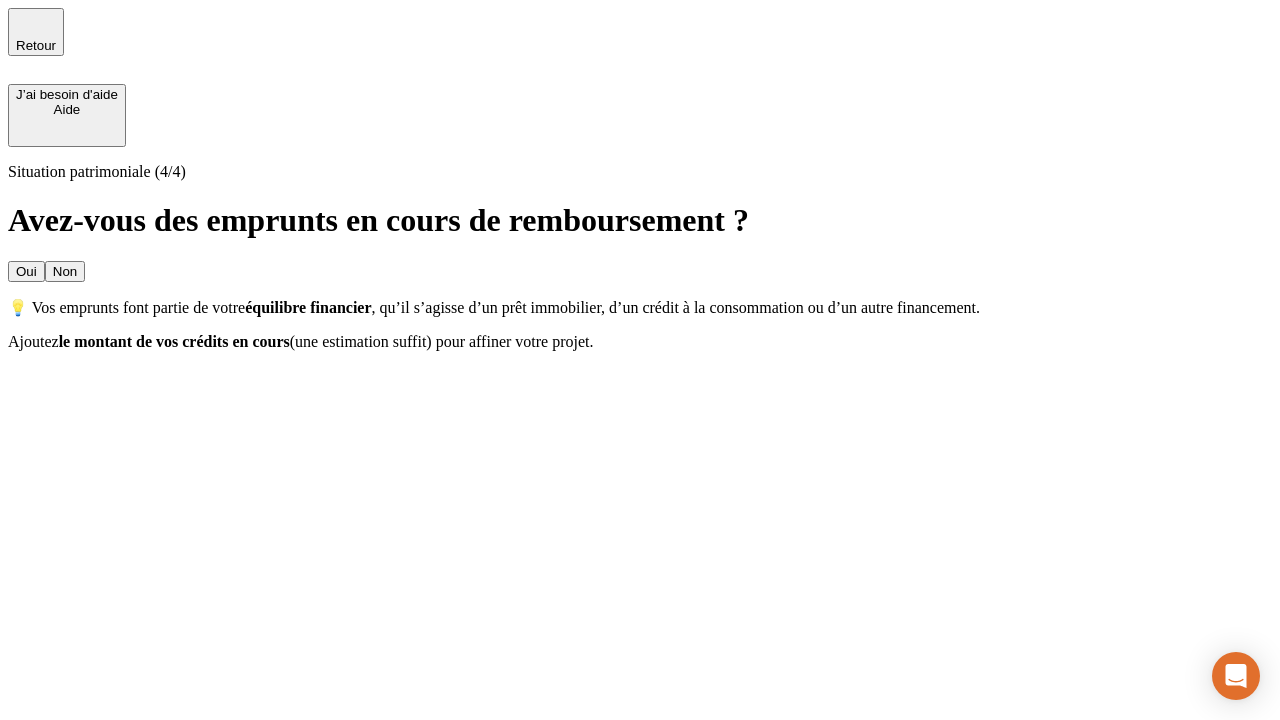click on "Oui" at bounding box center [26, 271] 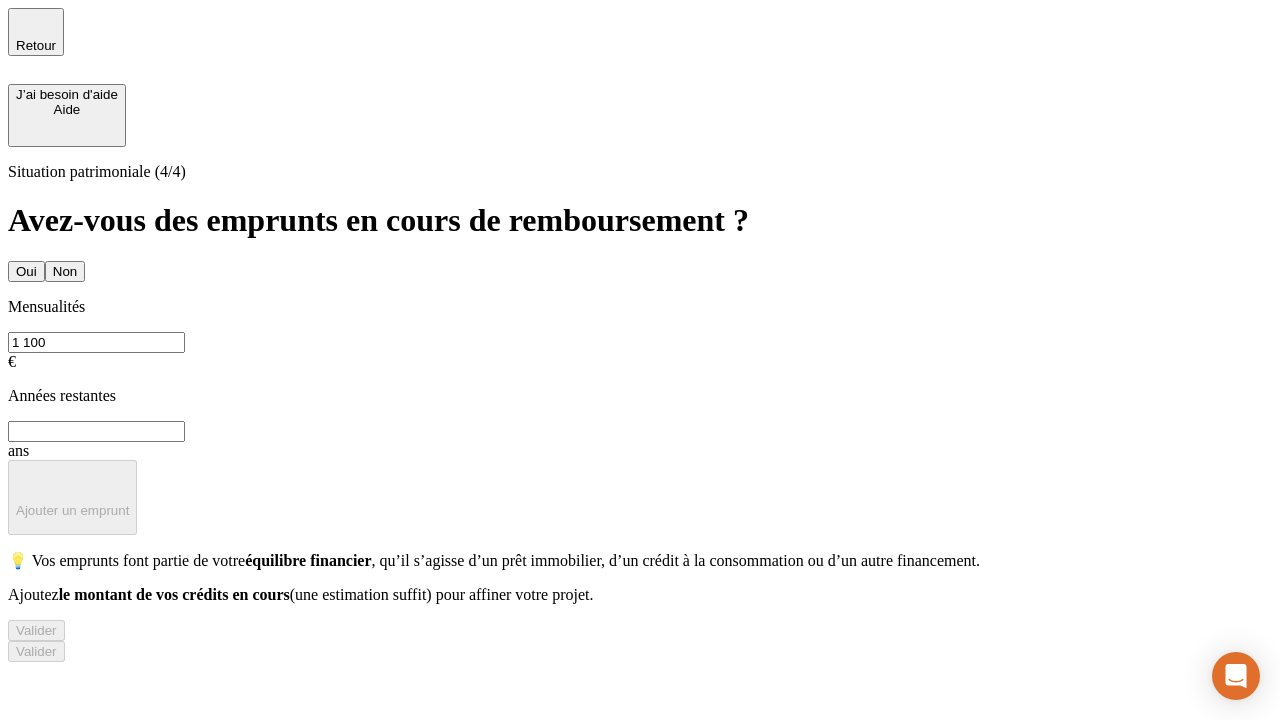 type on "1 100" 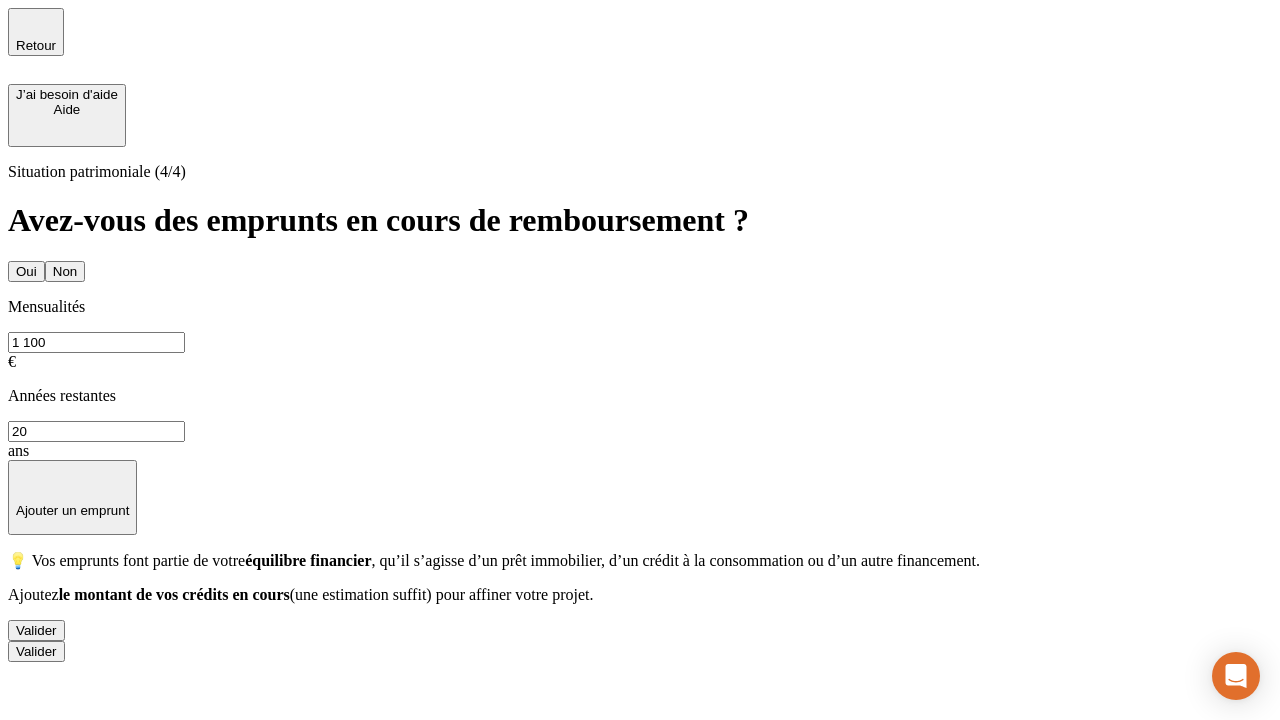 click on "Valider" at bounding box center [36, 630] 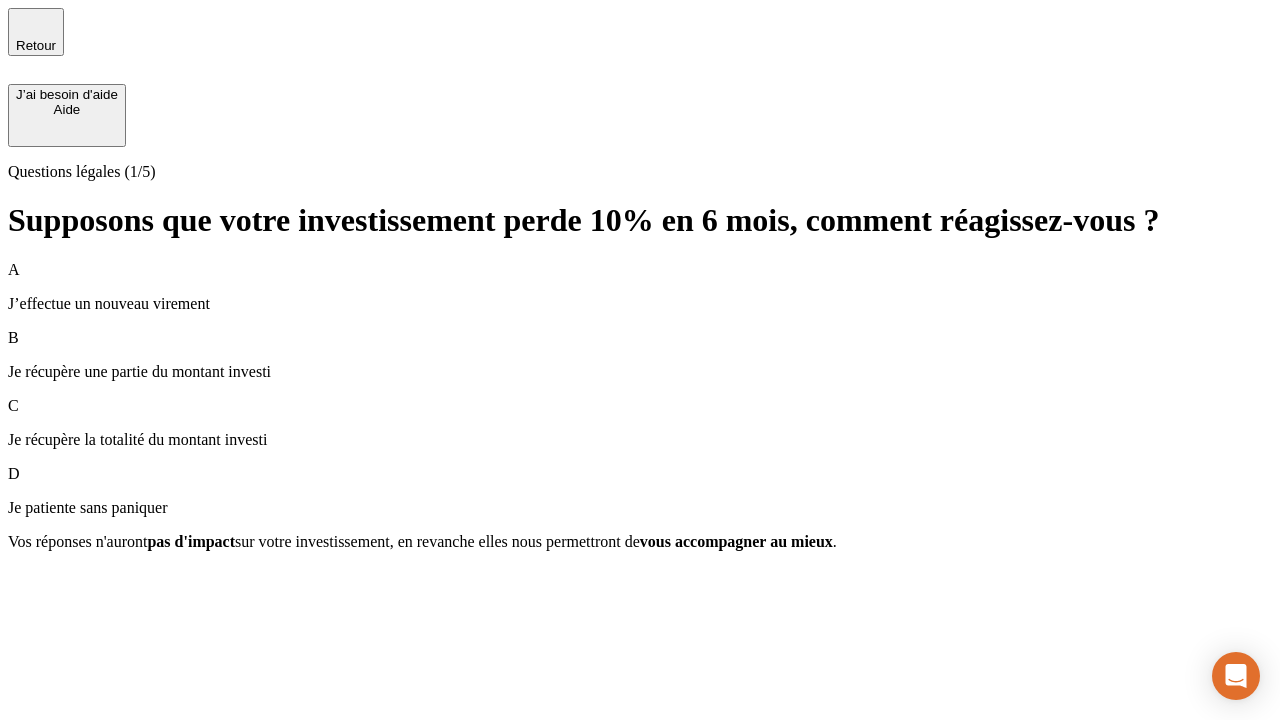 click on "Je récupère une partie du montant investi" at bounding box center [640, 372] 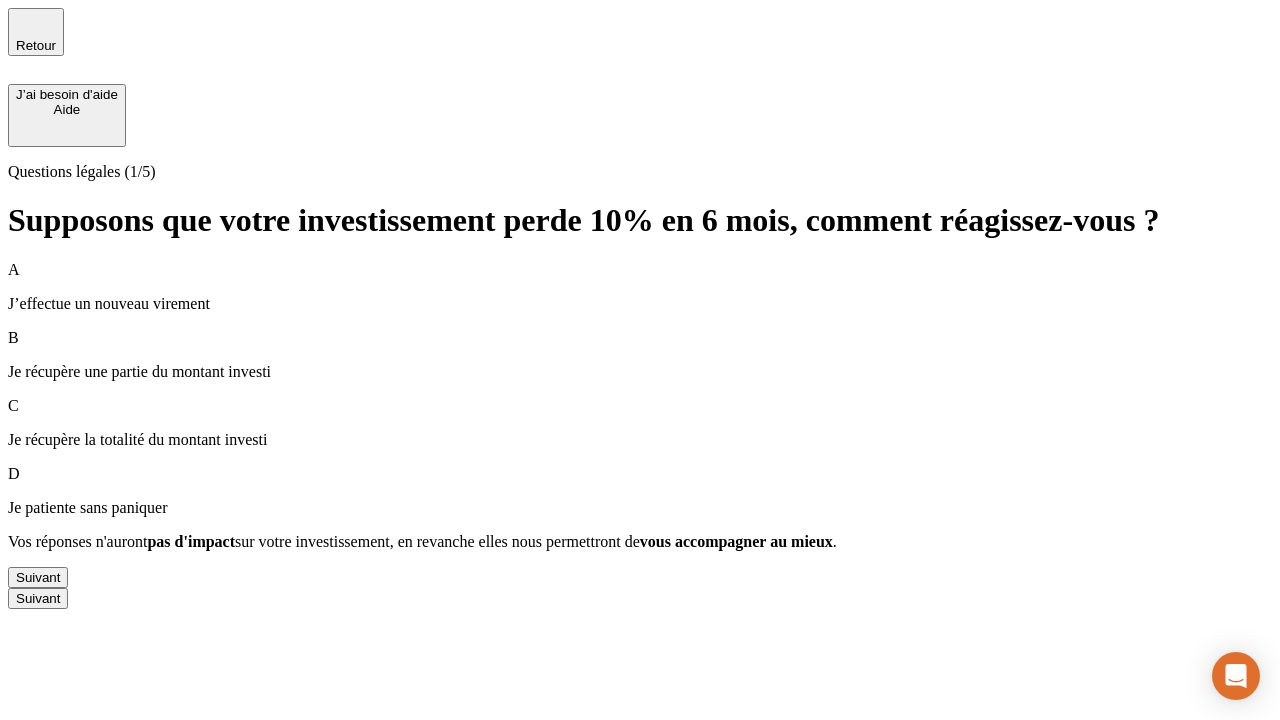 click on "Suivant" at bounding box center (38, 577) 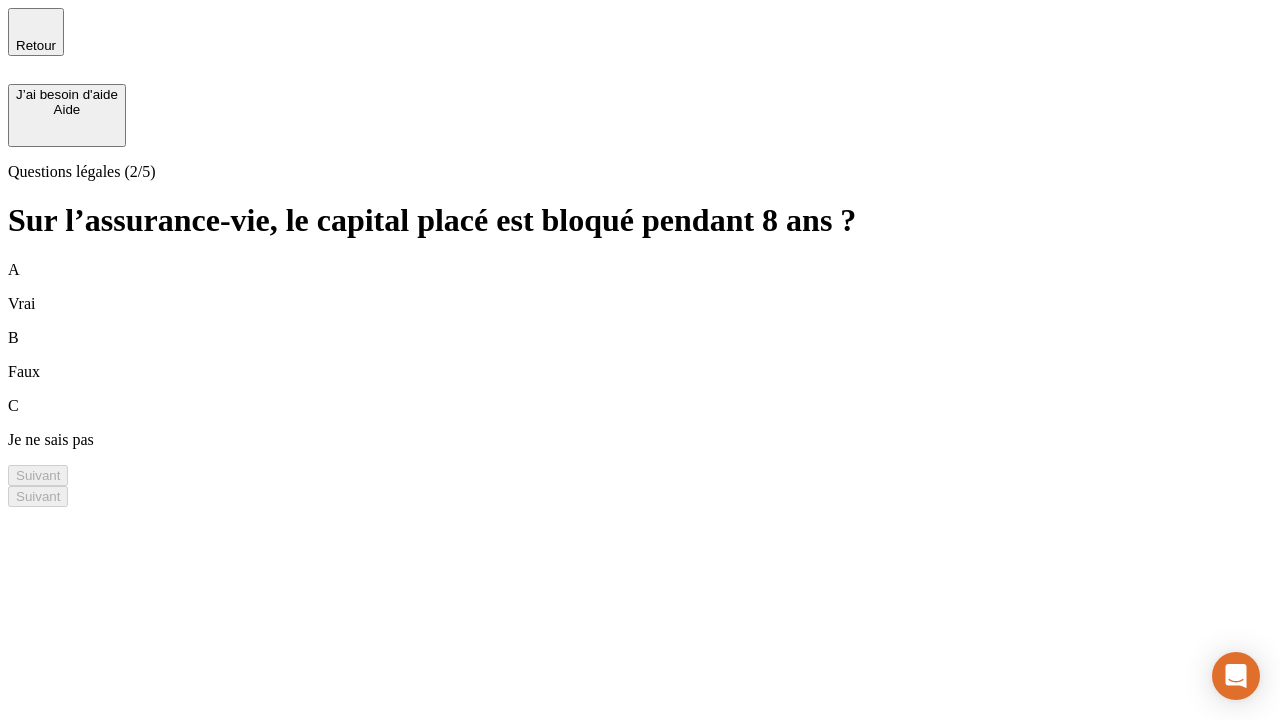 click on "A Vrai" at bounding box center [640, 287] 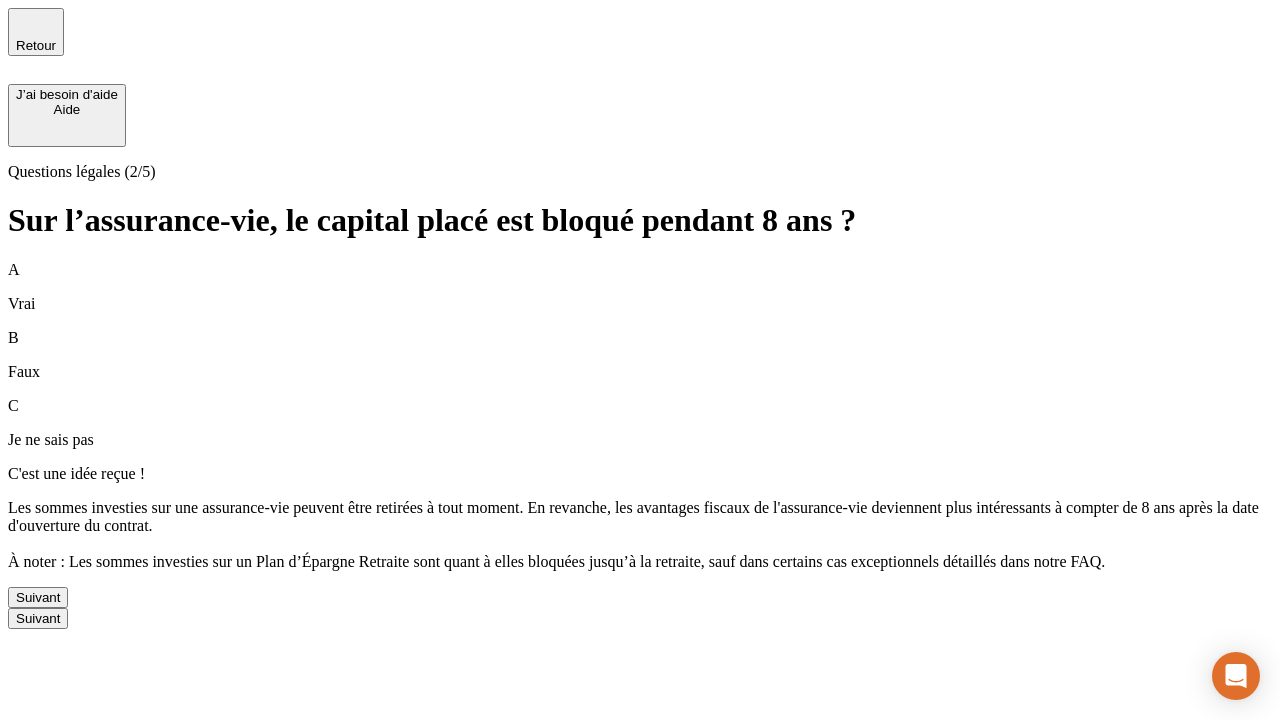 click on "Suivant" at bounding box center (38, 597) 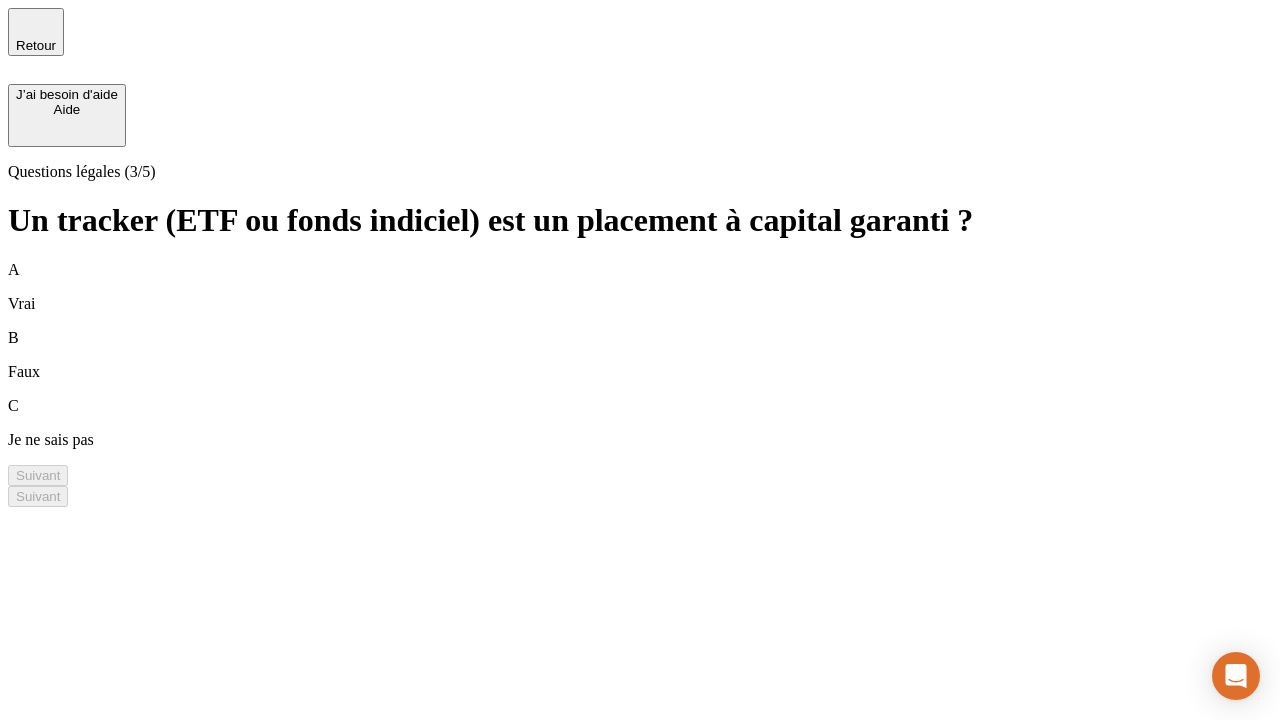 click on "B Faux" at bounding box center (640, 355) 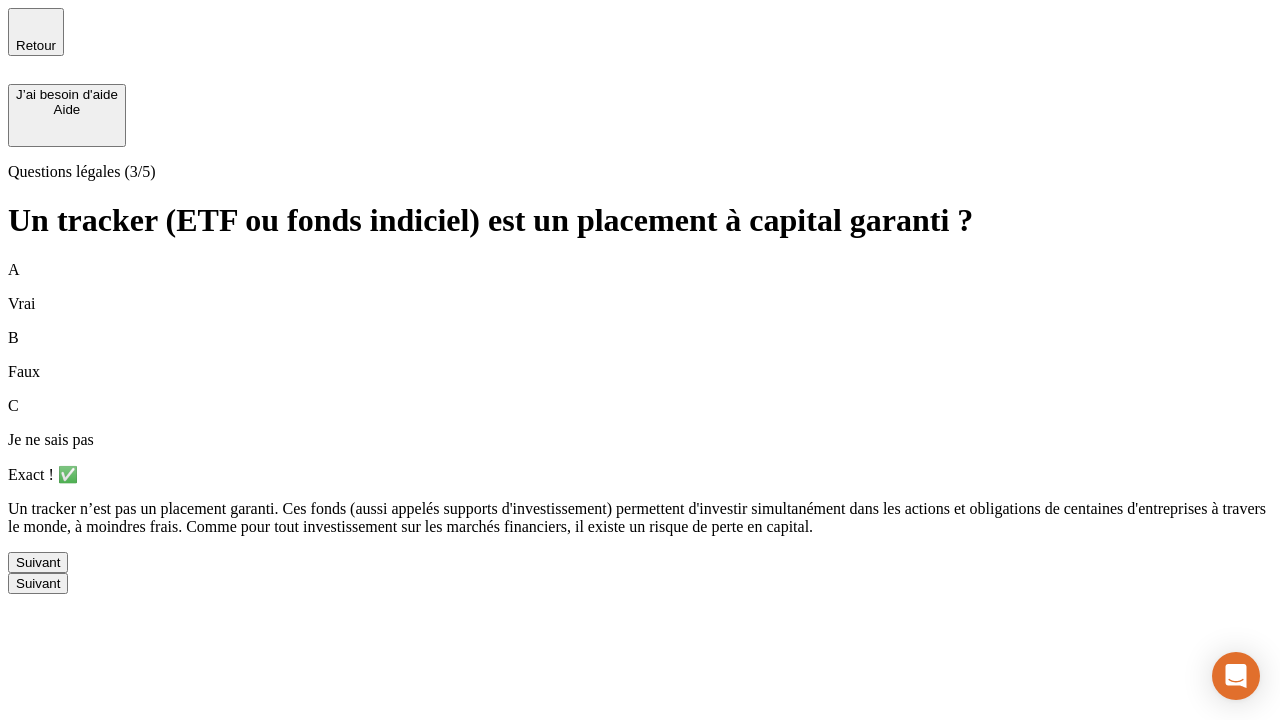 click on "Suivant" at bounding box center [38, 562] 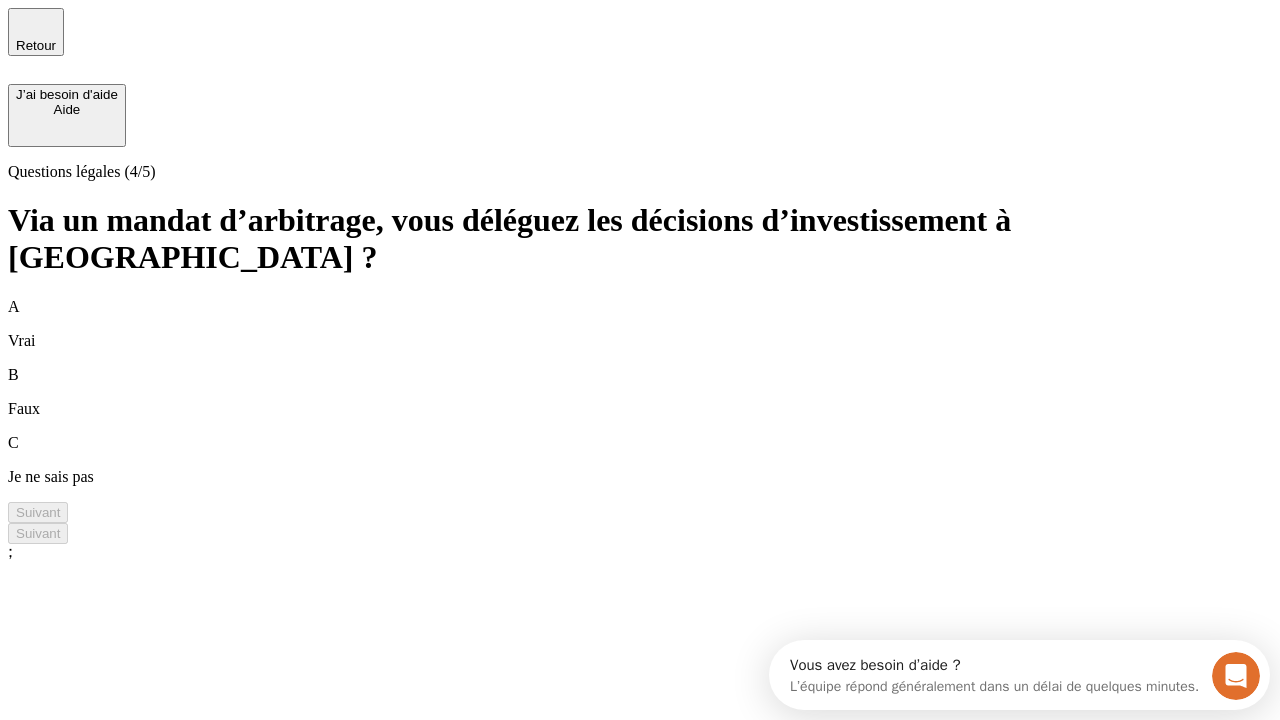 scroll, scrollTop: 0, scrollLeft: 0, axis: both 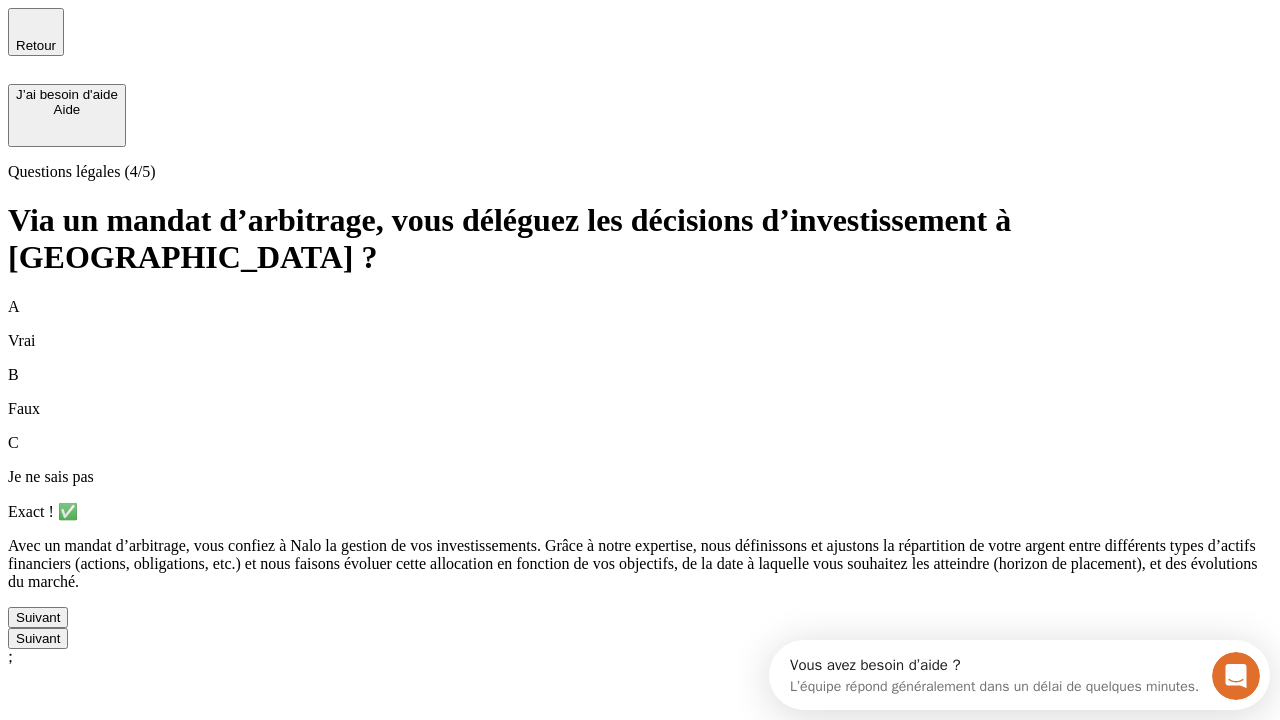 click on "Suivant" at bounding box center (38, 617) 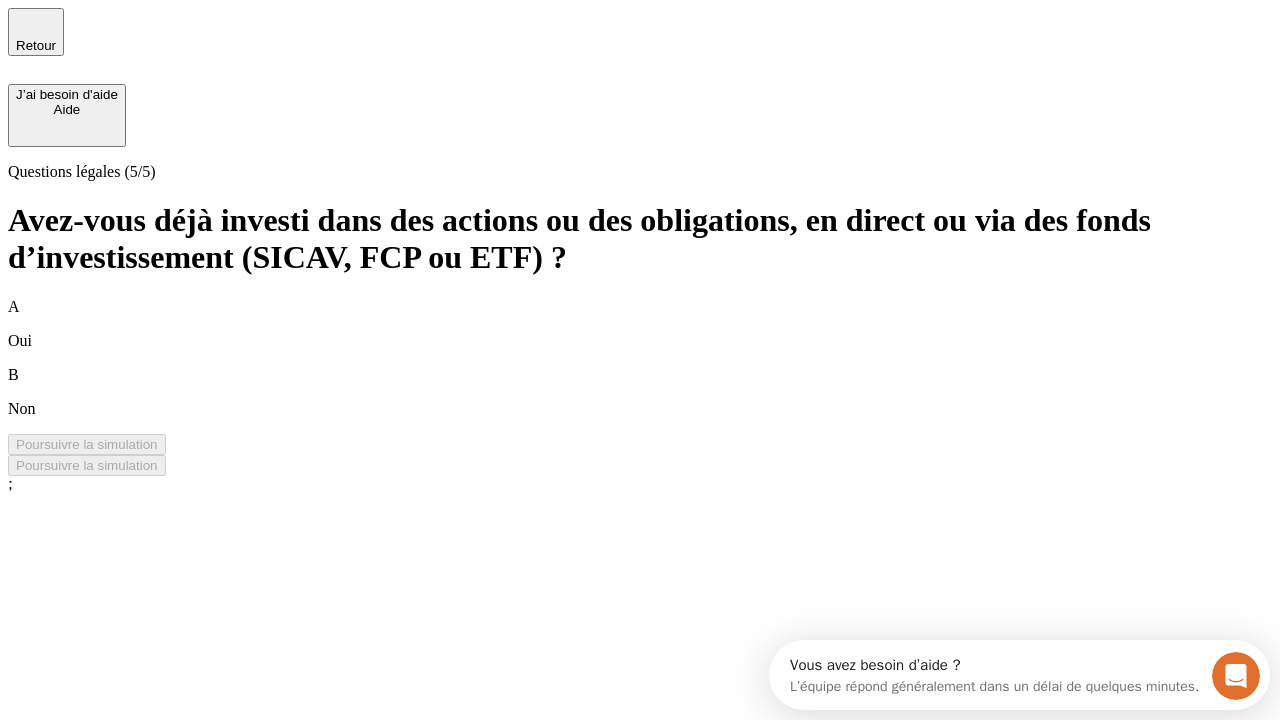 click on "B Non" at bounding box center (640, 392) 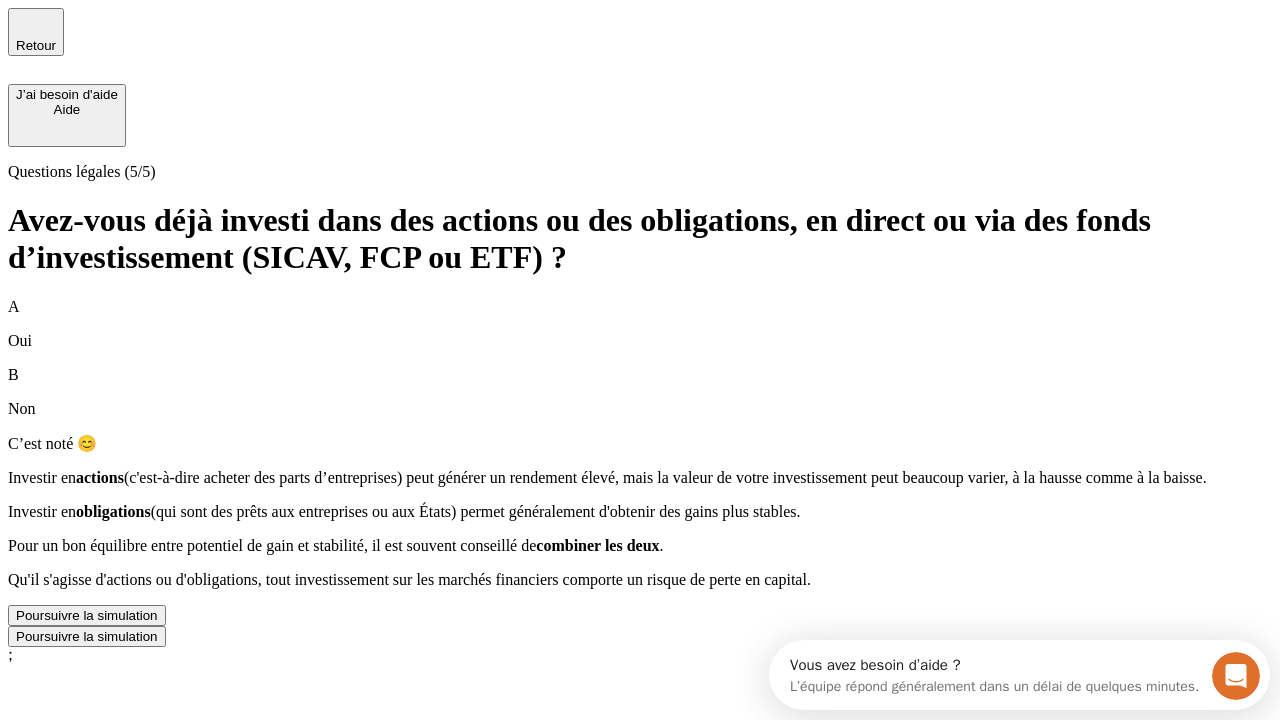 click on "Poursuivre la simulation" at bounding box center (87, 615) 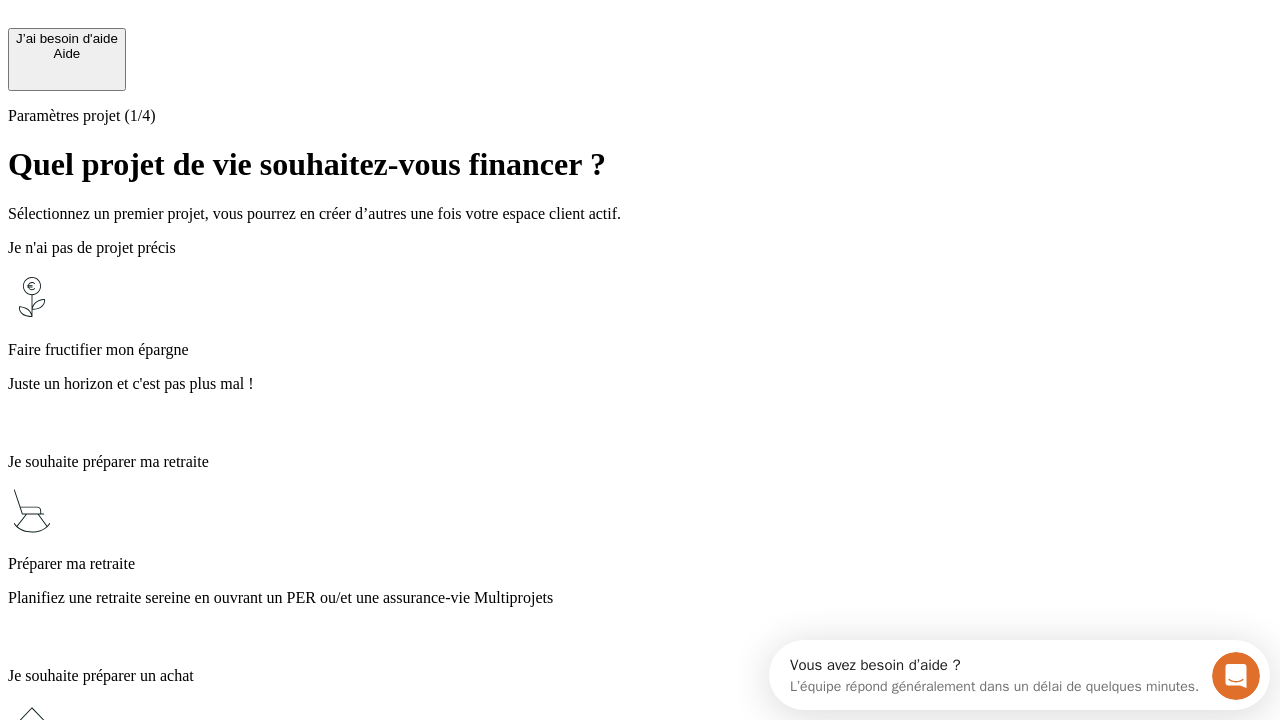 click on "Planifiez une retraite sereine en ouvrant un PER ou/et une assurance-vie Multiprojets" at bounding box center (640, 598) 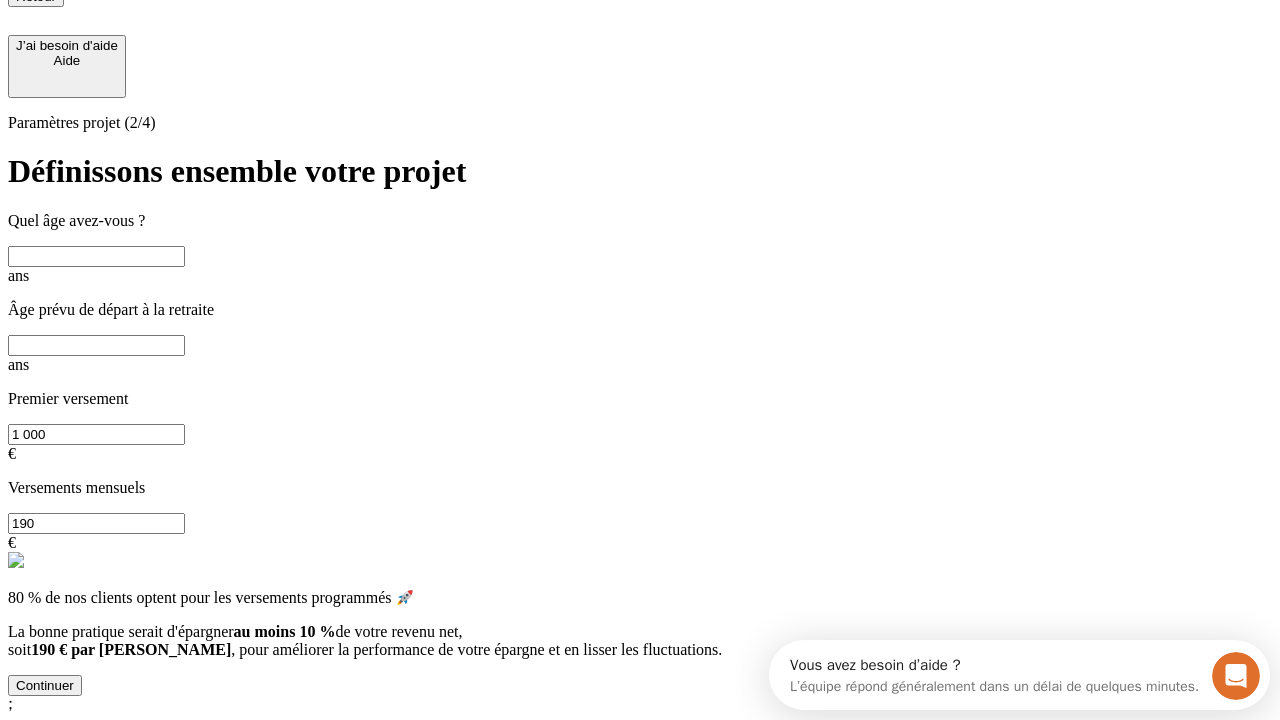 scroll, scrollTop: 18, scrollLeft: 0, axis: vertical 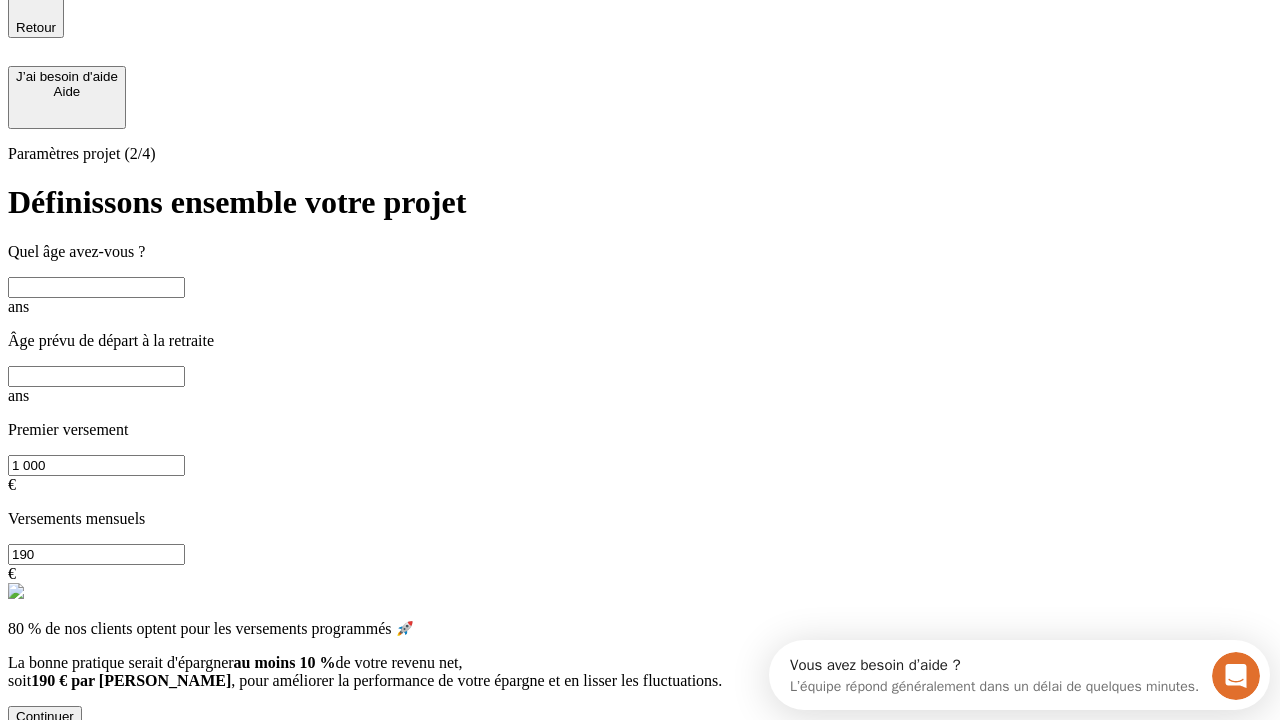 click at bounding box center (96, 287) 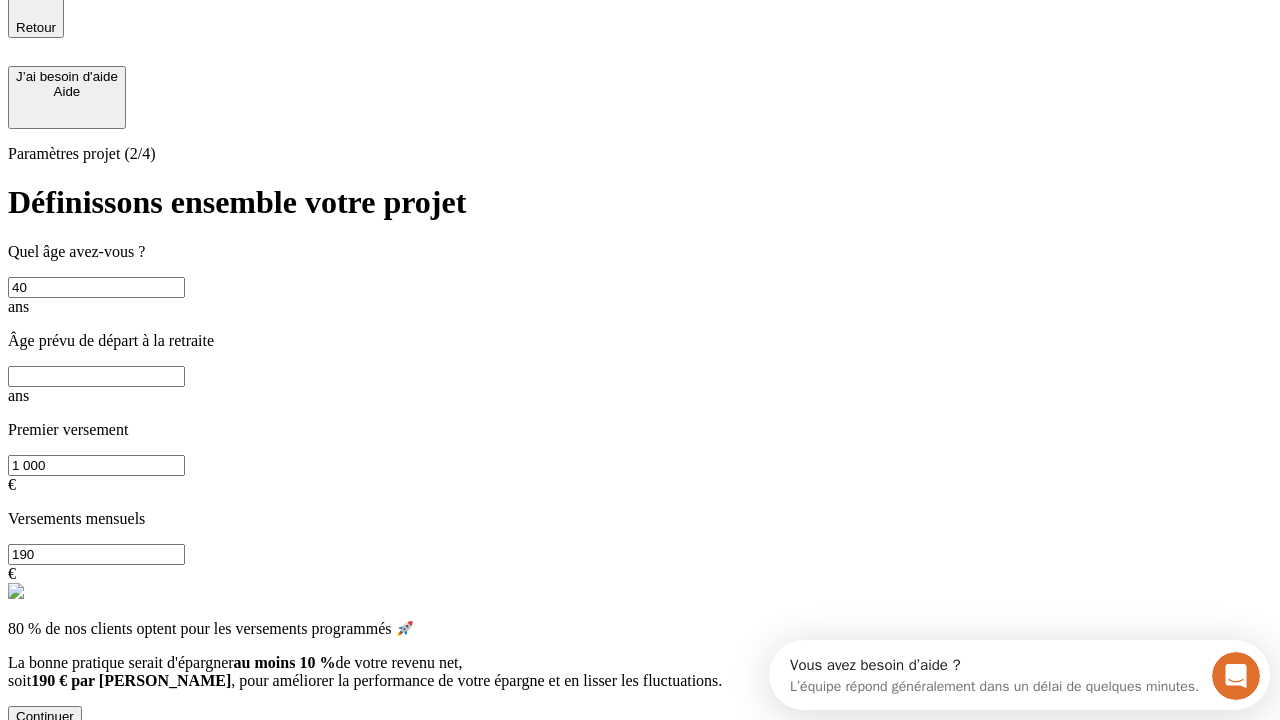 type on "40" 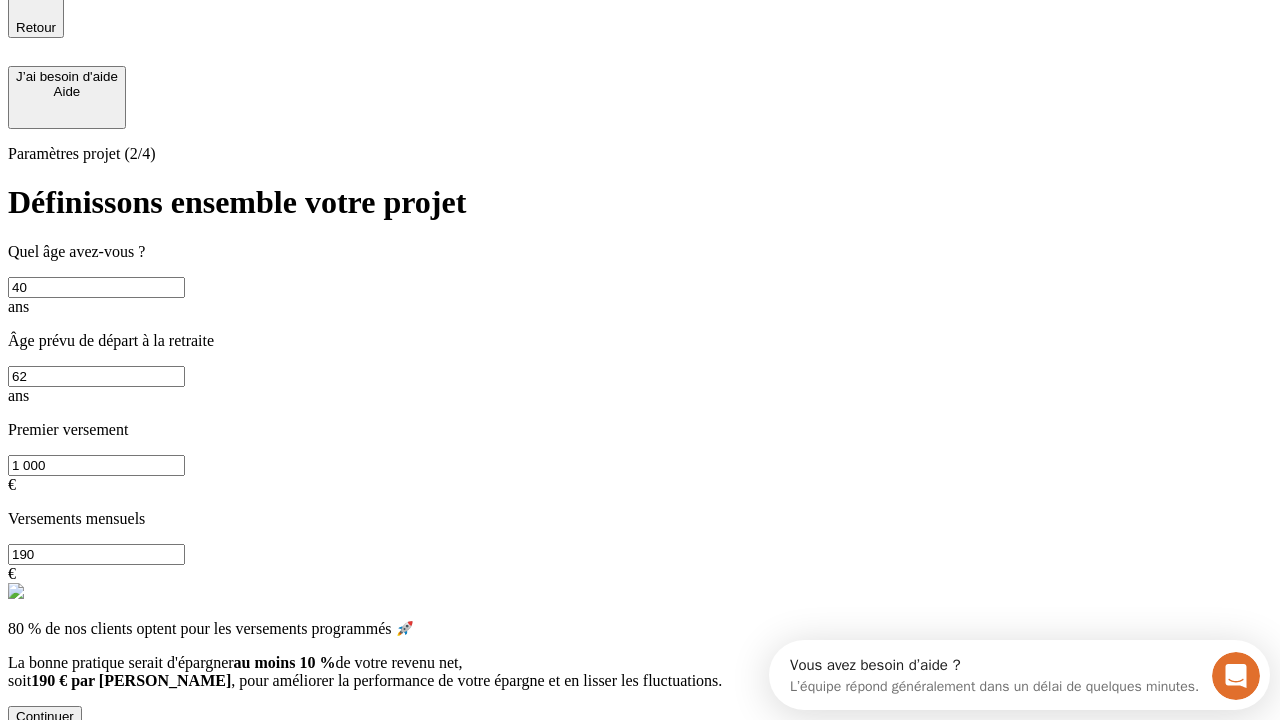 type on "62" 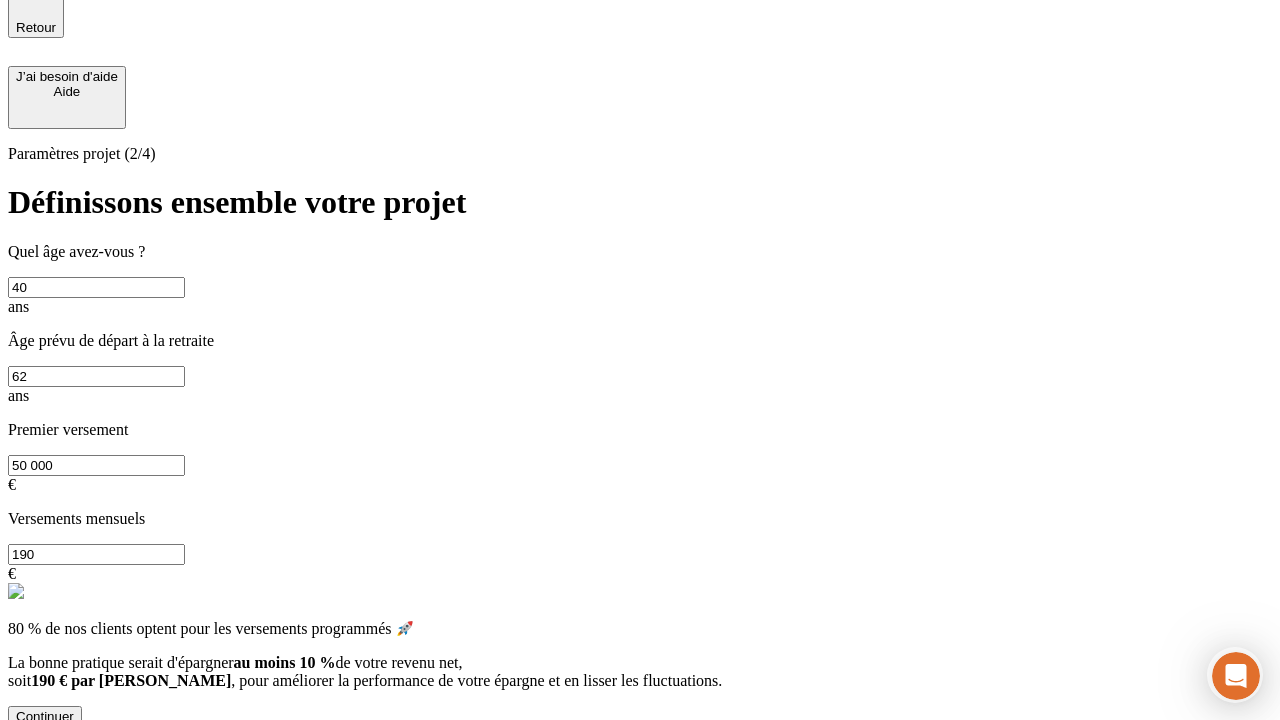type on "50 000" 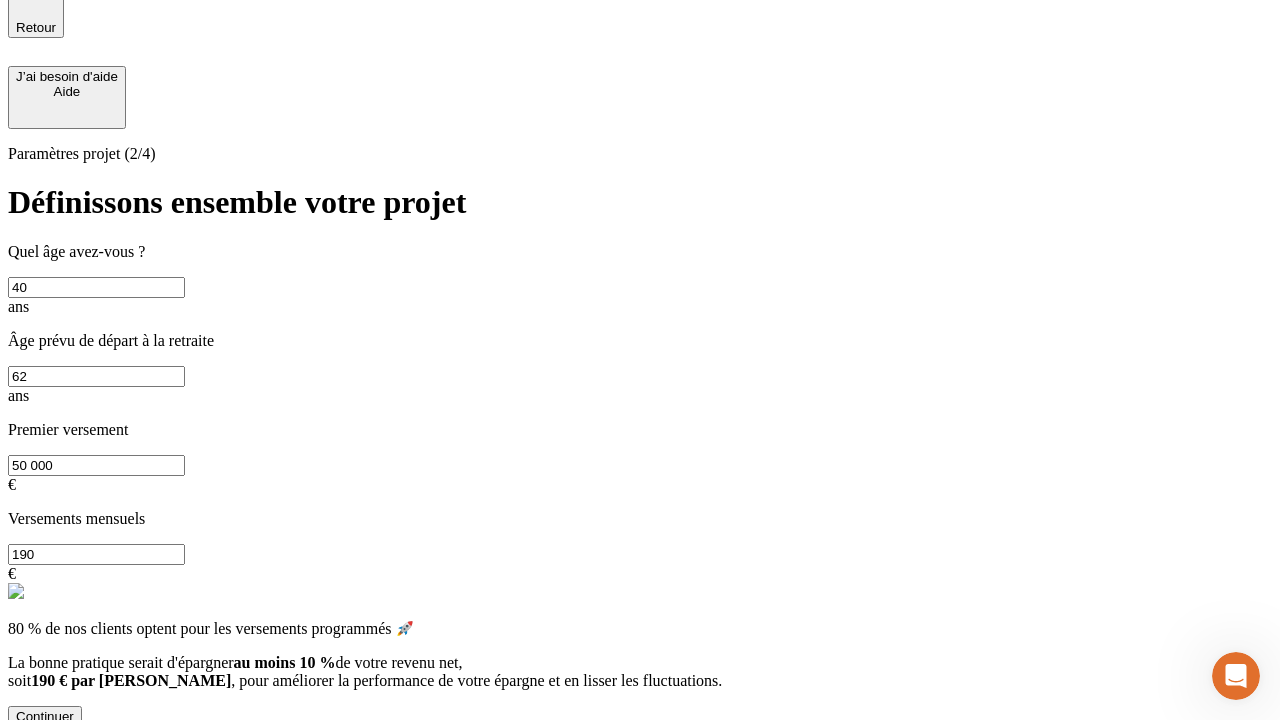scroll, scrollTop: 0, scrollLeft: 0, axis: both 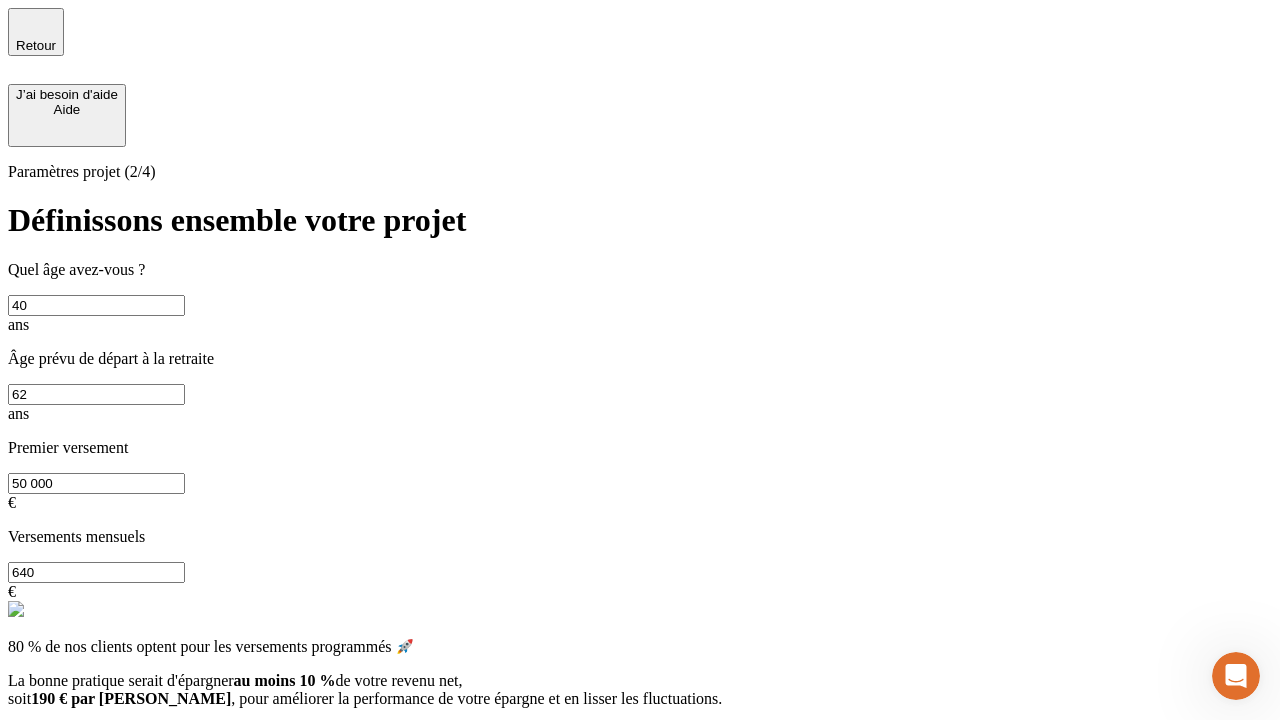 type on "640" 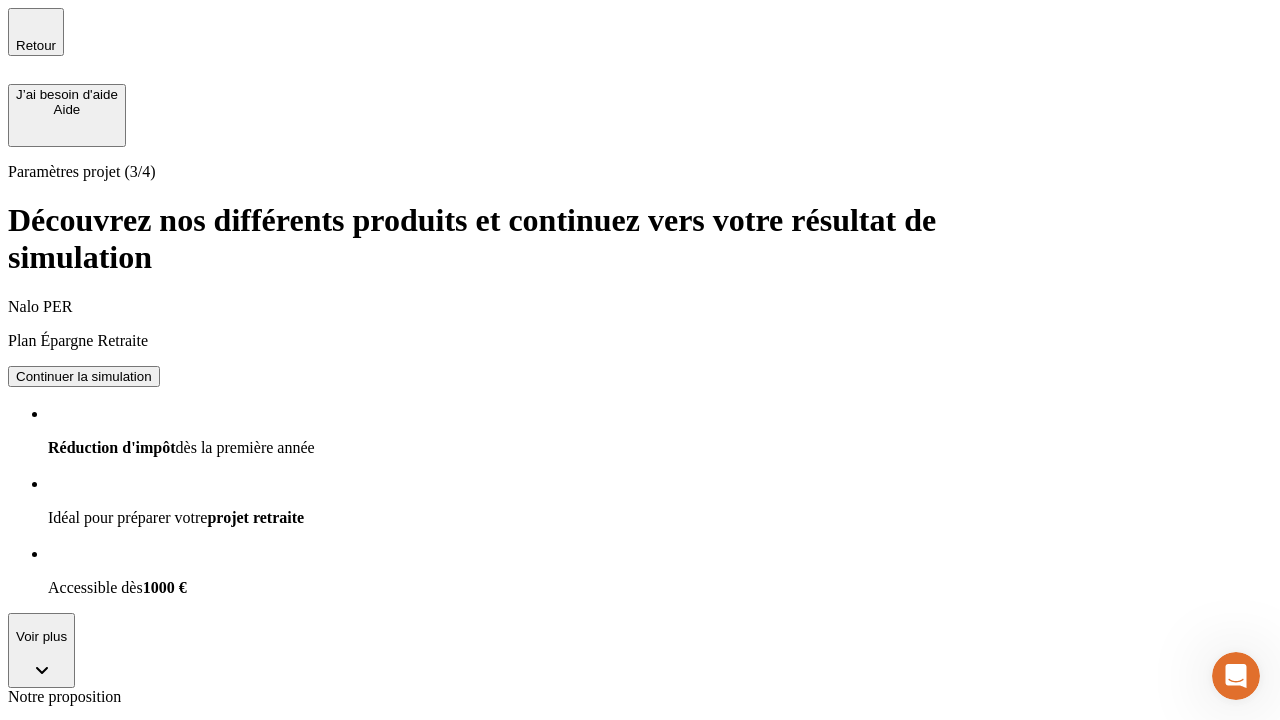 click on "Continuer la simulation" at bounding box center (84, 800) 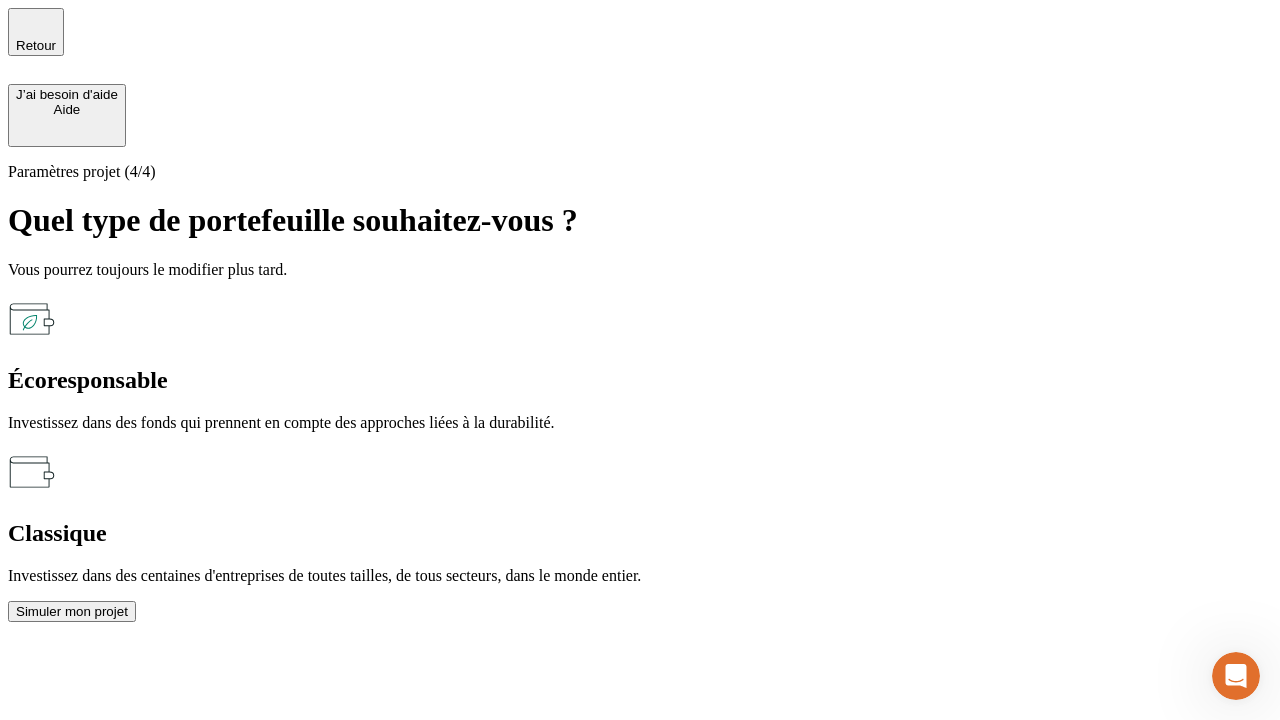 click on "Classique" at bounding box center [640, 533] 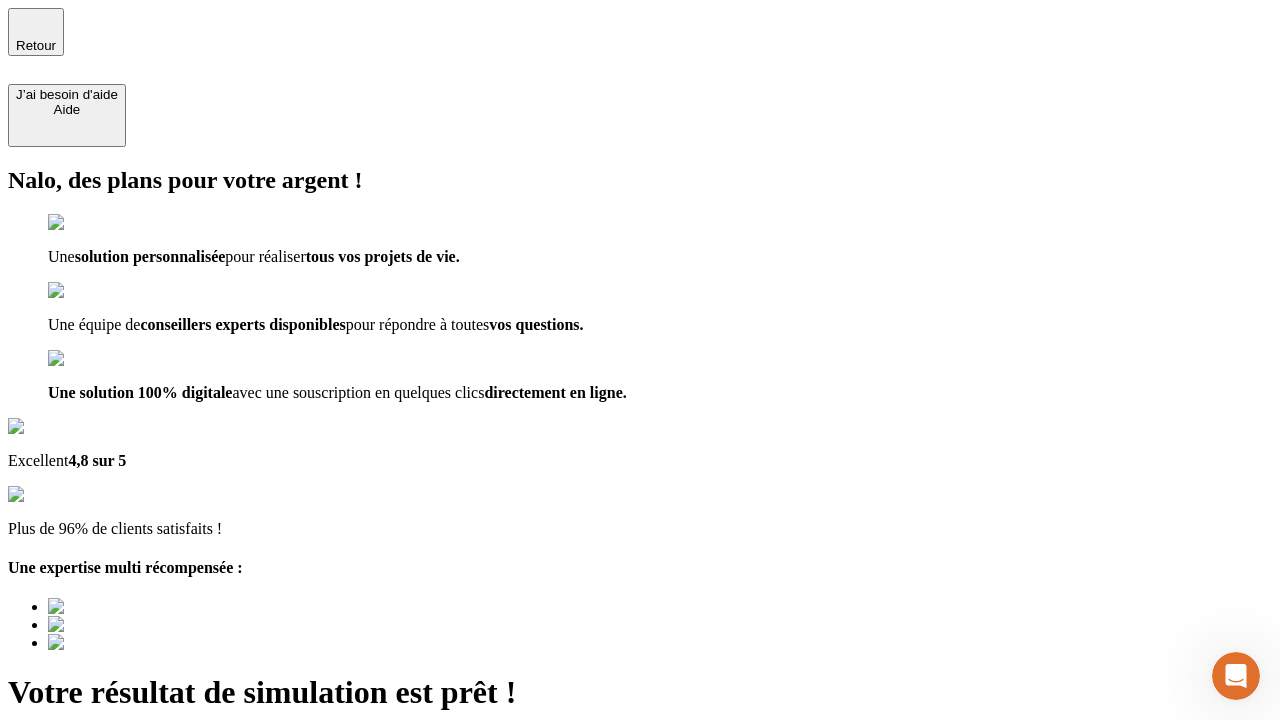 click on "Découvrir ma simulation" at bounding box center [87, 797] 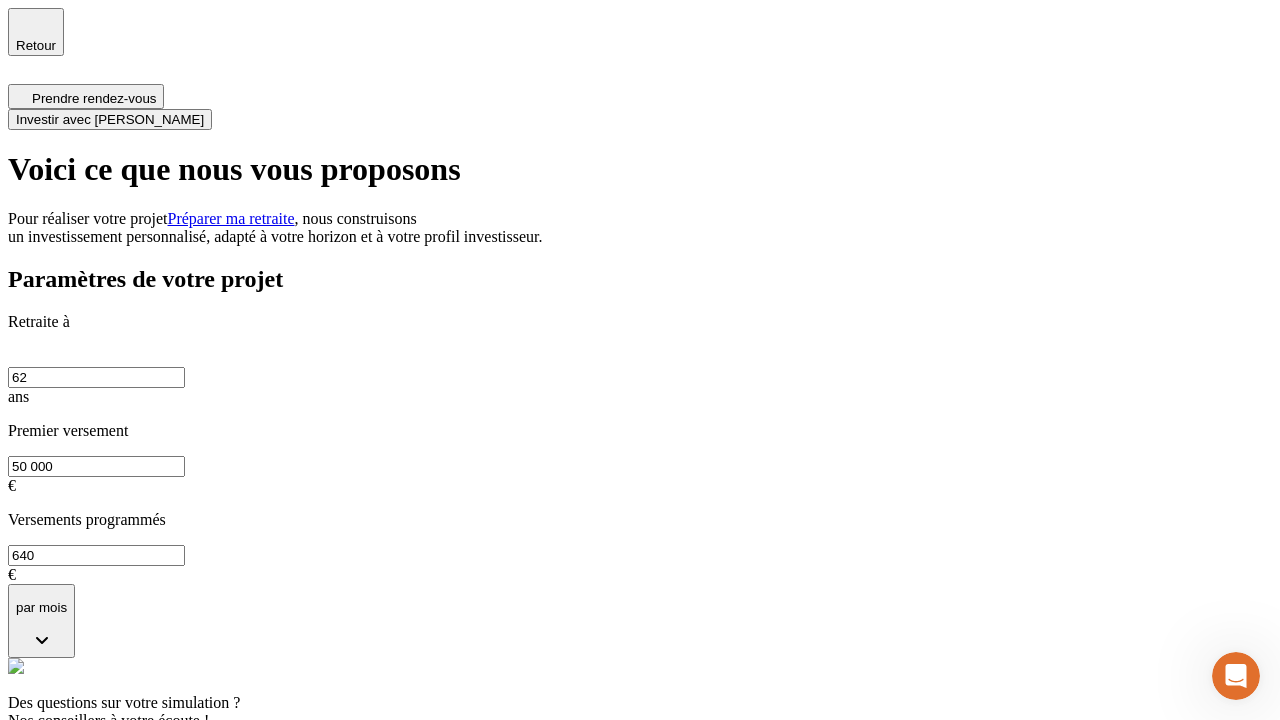 click on "Investir avec [PERSON_NAME]" at bounding box center [110, 119] 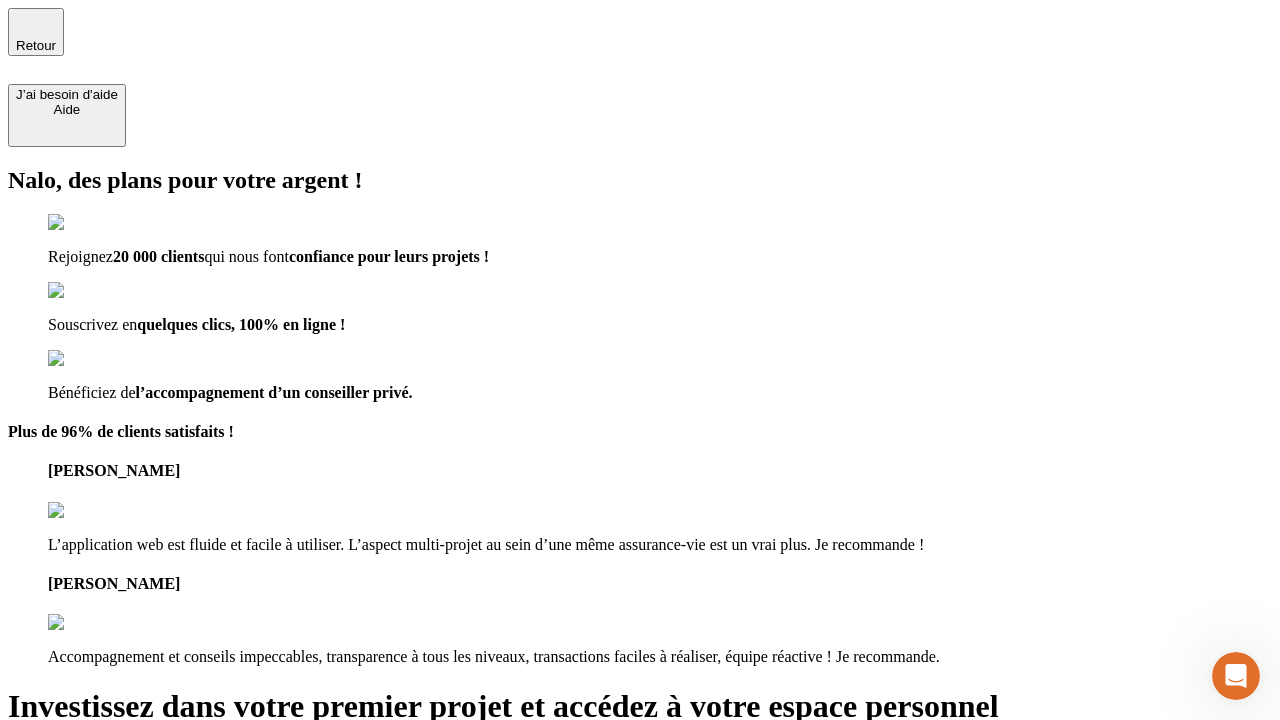 type on "[EMAIL_ADDRESS][DOMAIN_NAME]" 